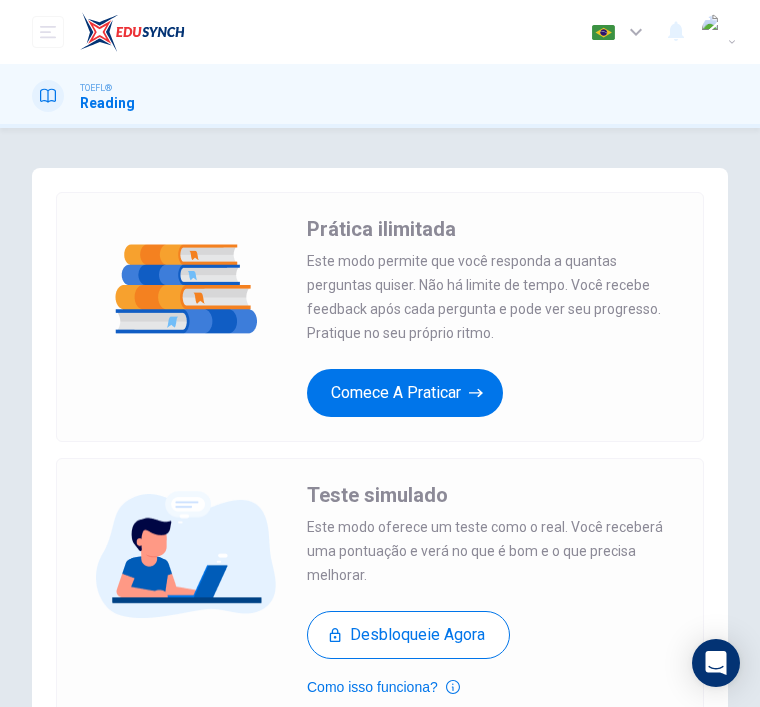 scroll, scrollTop: 0, scrollLeft: 0, axis: both 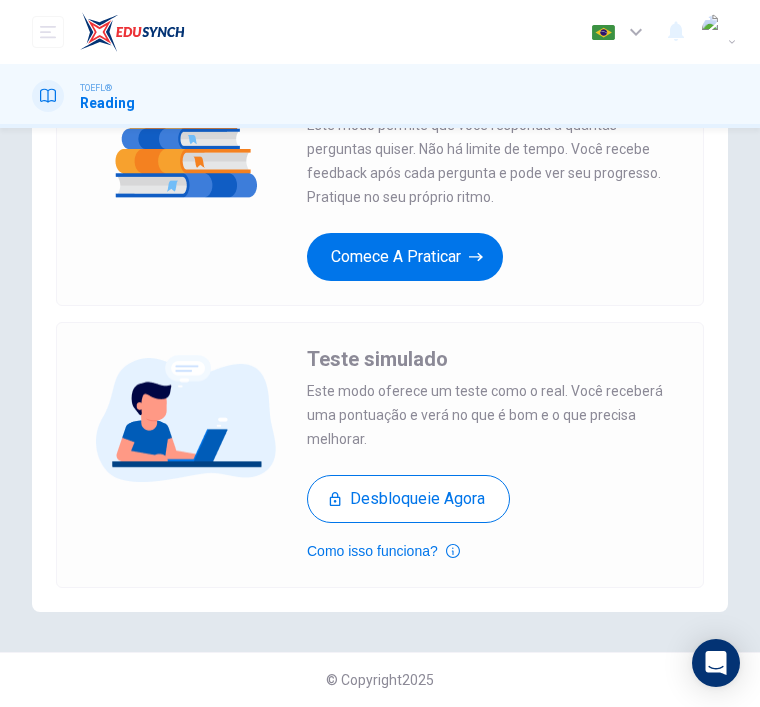 click on "Comece a praticar" at bounding box center [405, 257] 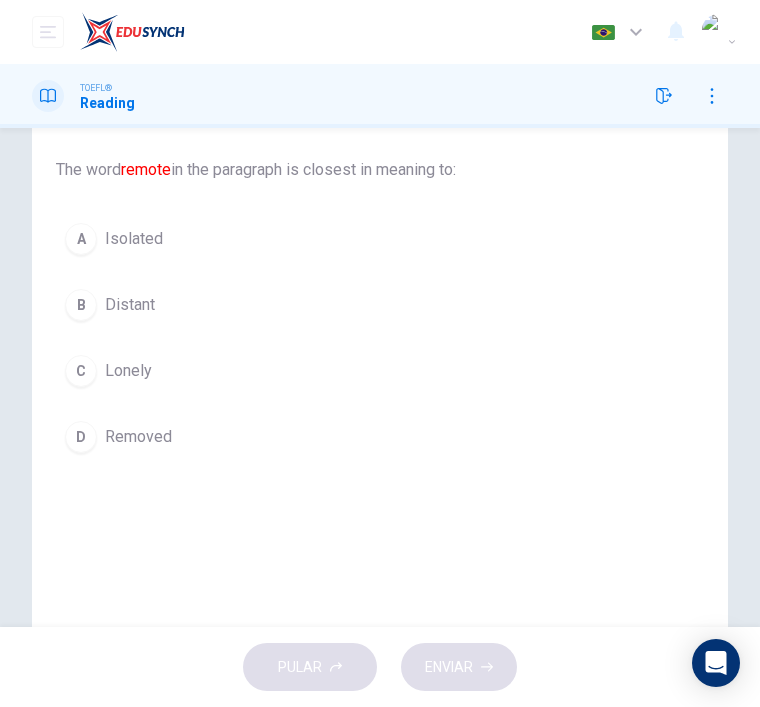 scroll, scrollTop: 178, scrollLeft: 0, axis: vertical 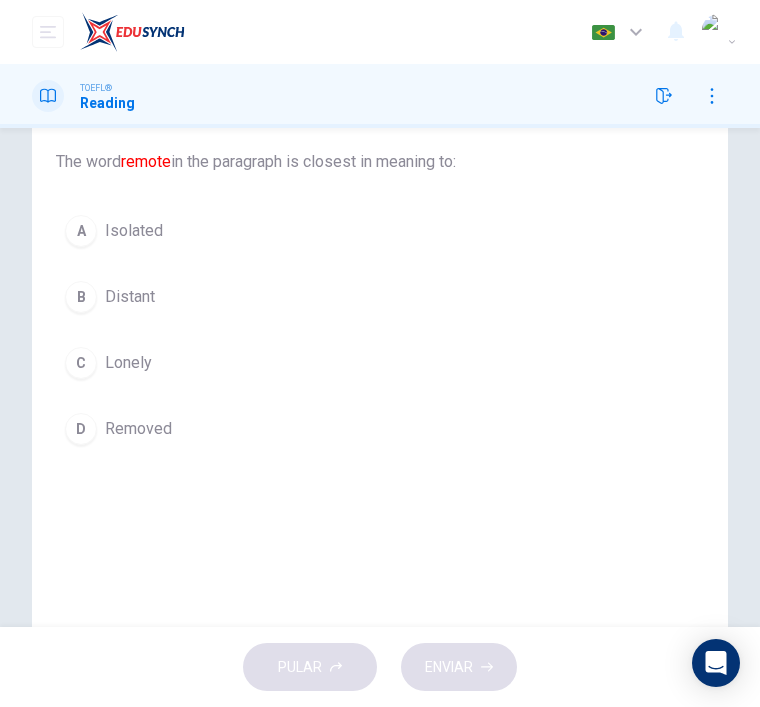 click on "A Isolated" at bounding box center (256, 231) 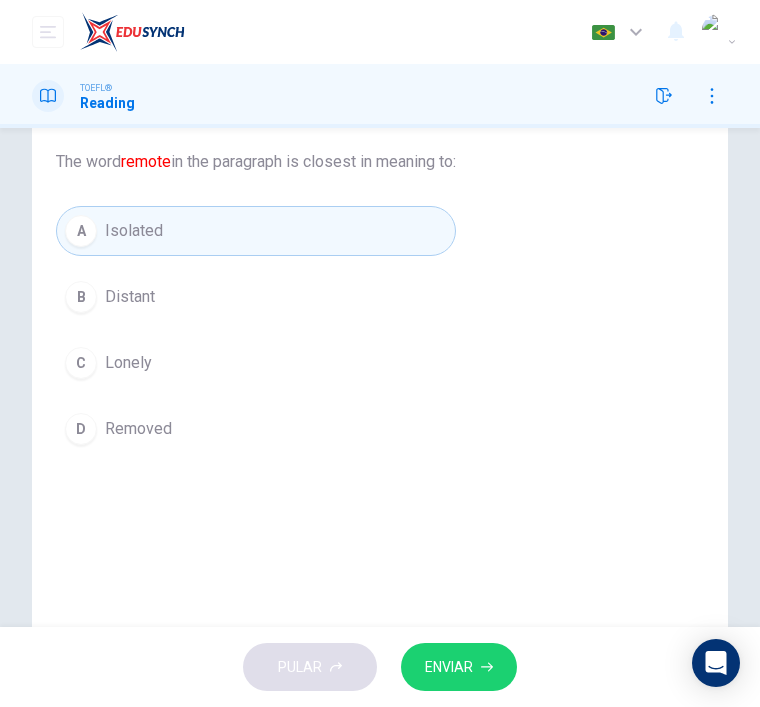 click on "ENVIAR" at bounding box center (449, 667) 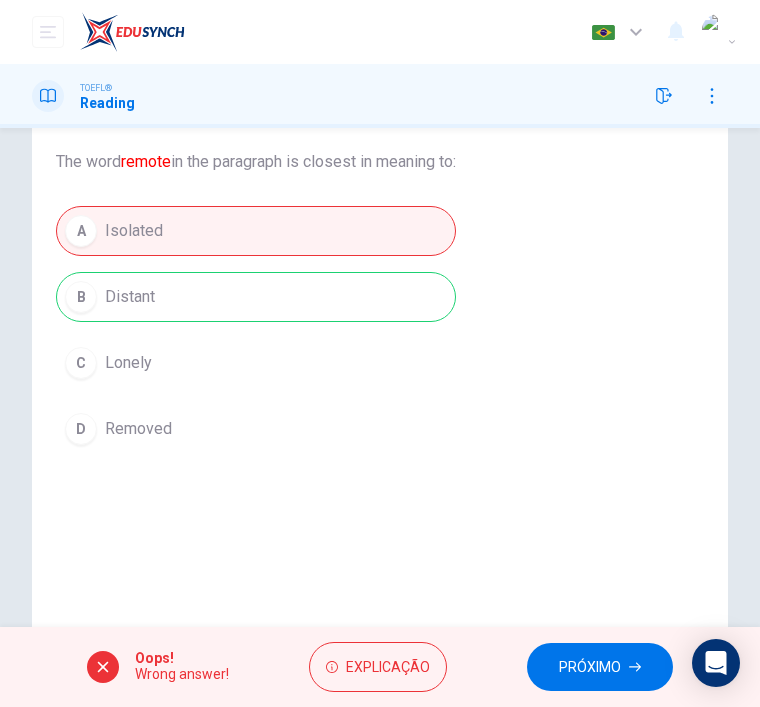 click on "Explicação" at bounding box center [388, 667] 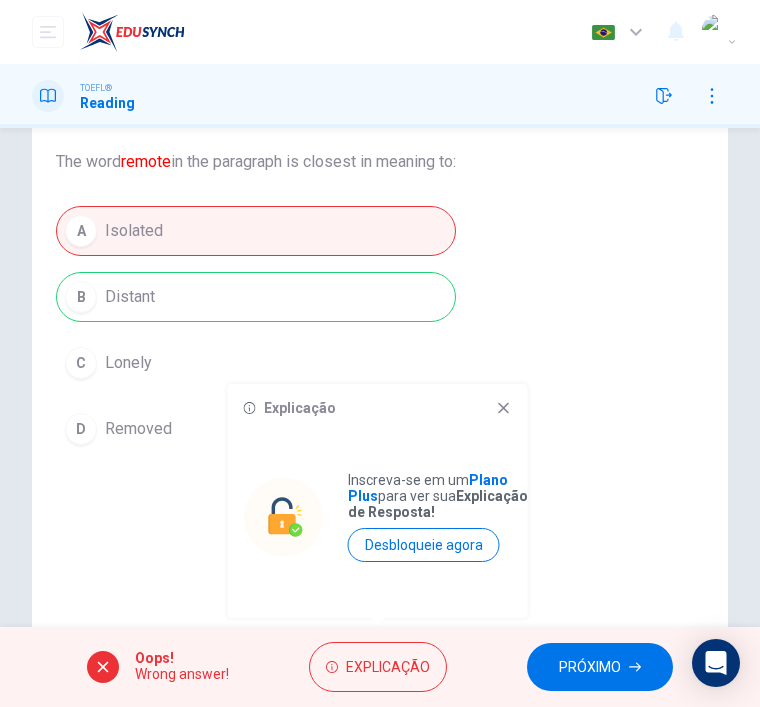 click at bounding box center [504, 408] 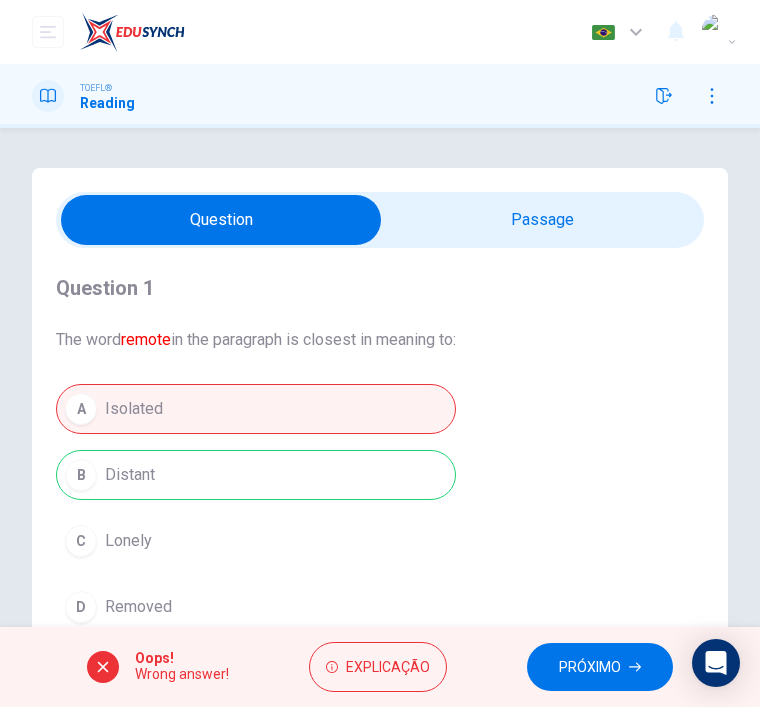 scroll, scrollTop: 0, scrollLeft: 0, axis: both 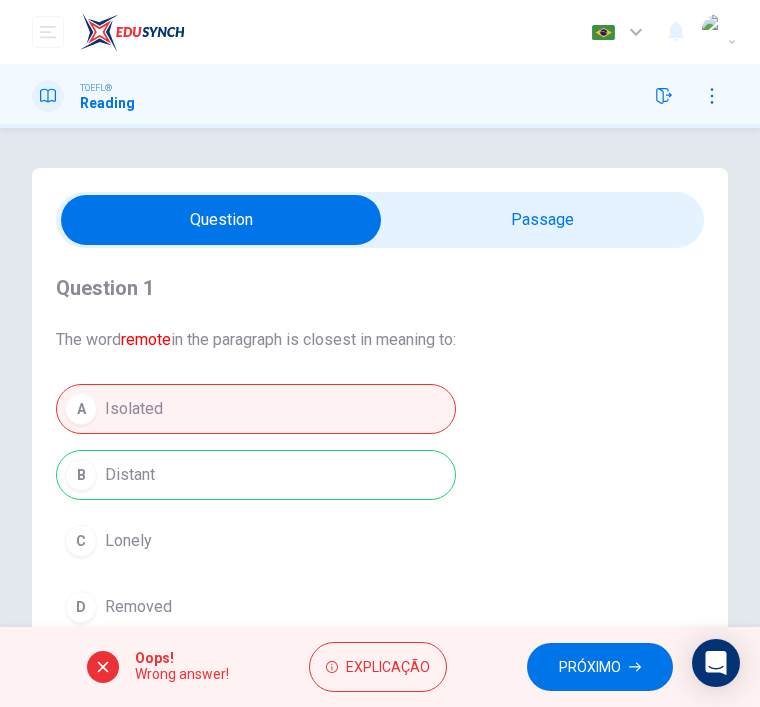 click at bounding box center (221, 220) 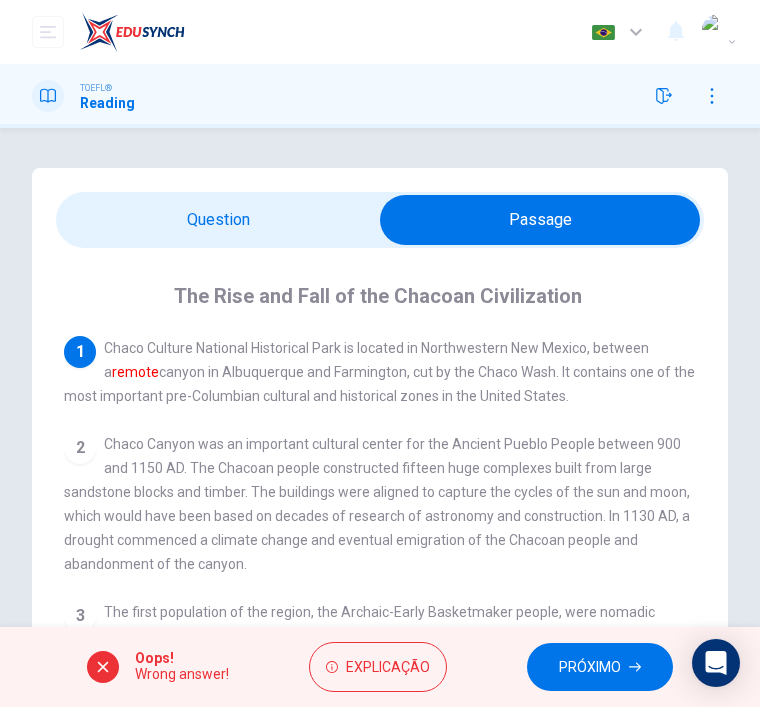 click at bounding box center [540, 220] 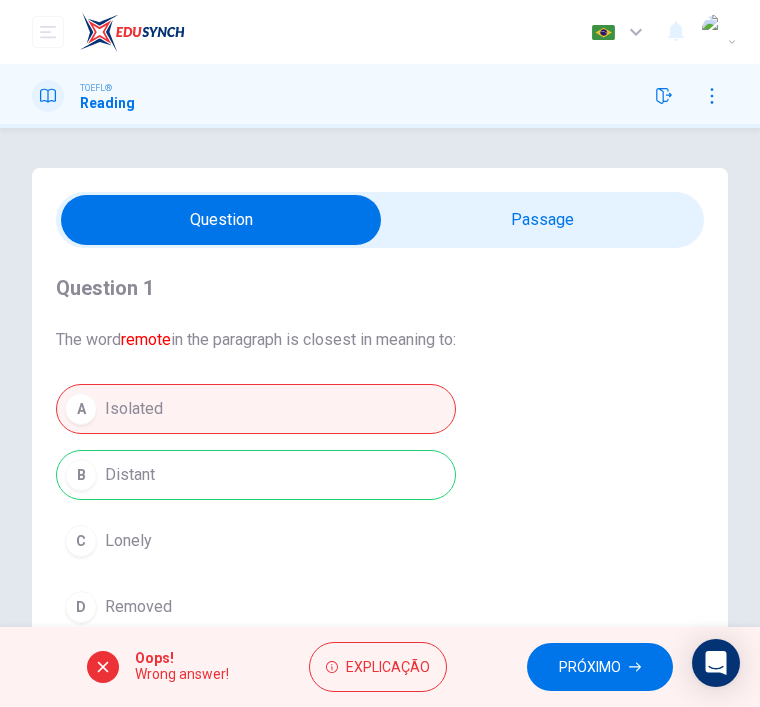 click at bounding box center [132, 32] 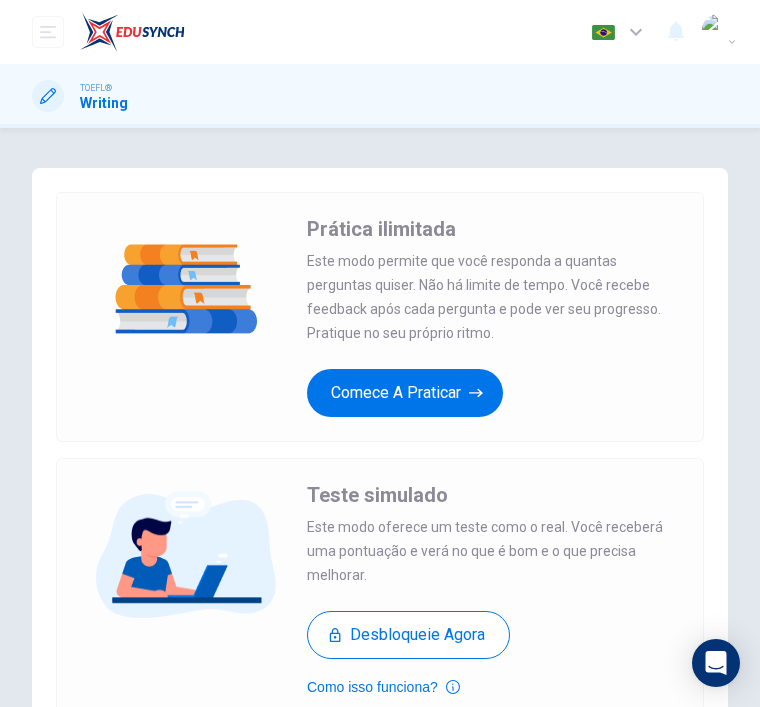 scroll, scrollTop: 0, scrollLeft: 0, axis: both 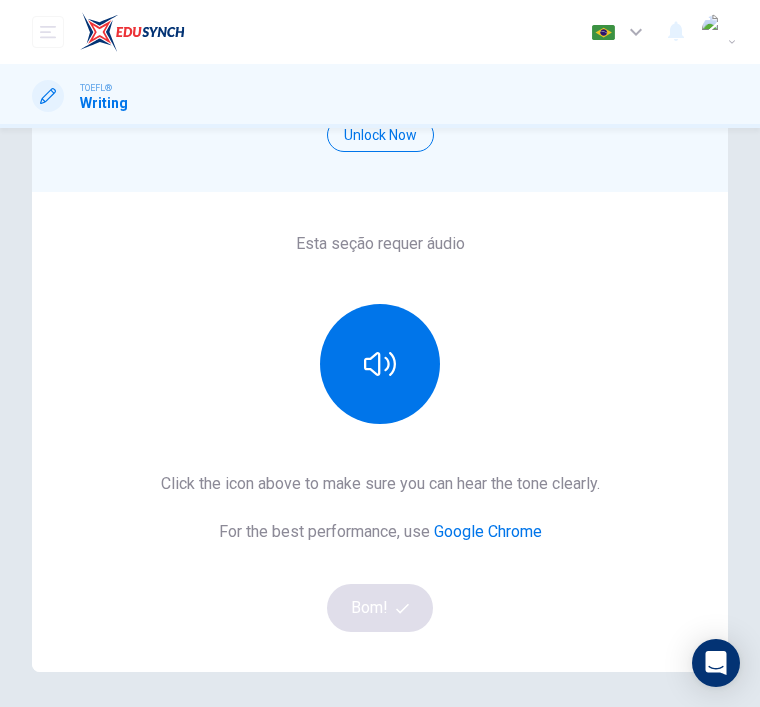 click at bounding box center (380, 364) 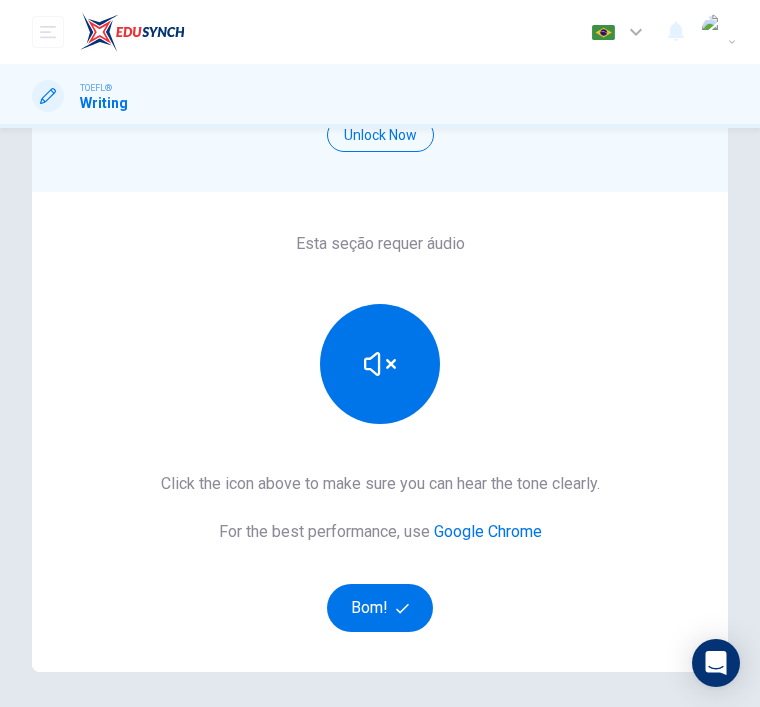 click at bounding box center [380, 364] 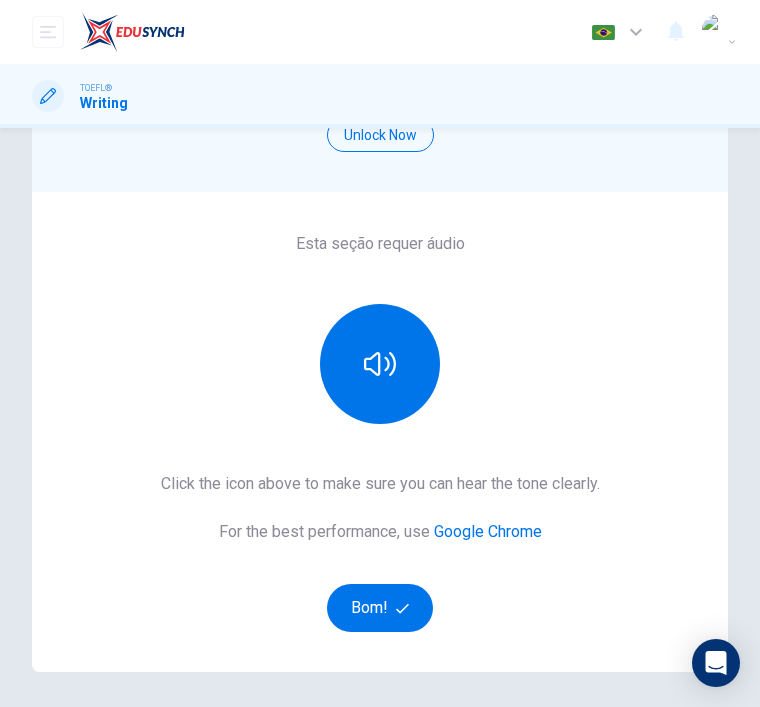 click on "Bom!" at bounding box center [380, 608] 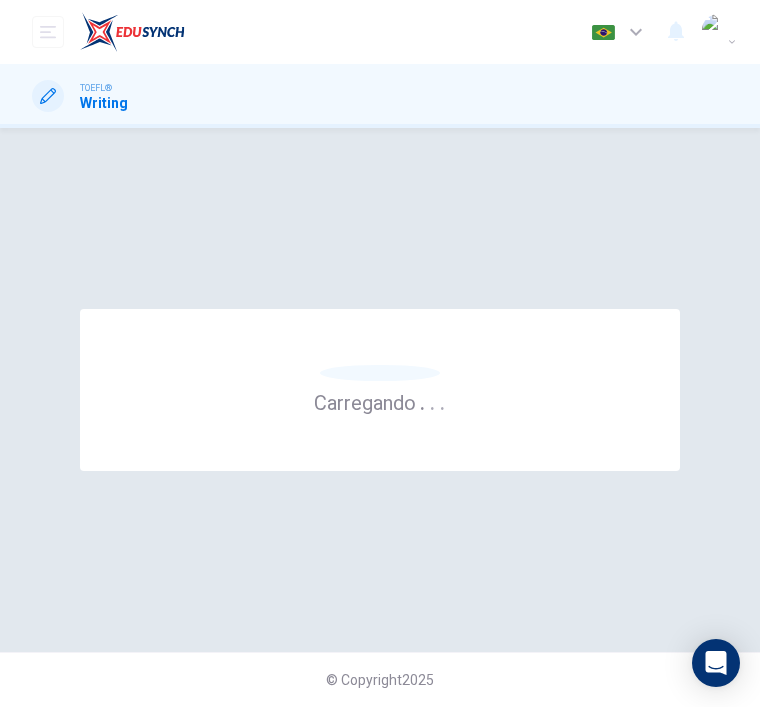 scroll, scrollTop: 0, scrollLeft: 0, axis: both 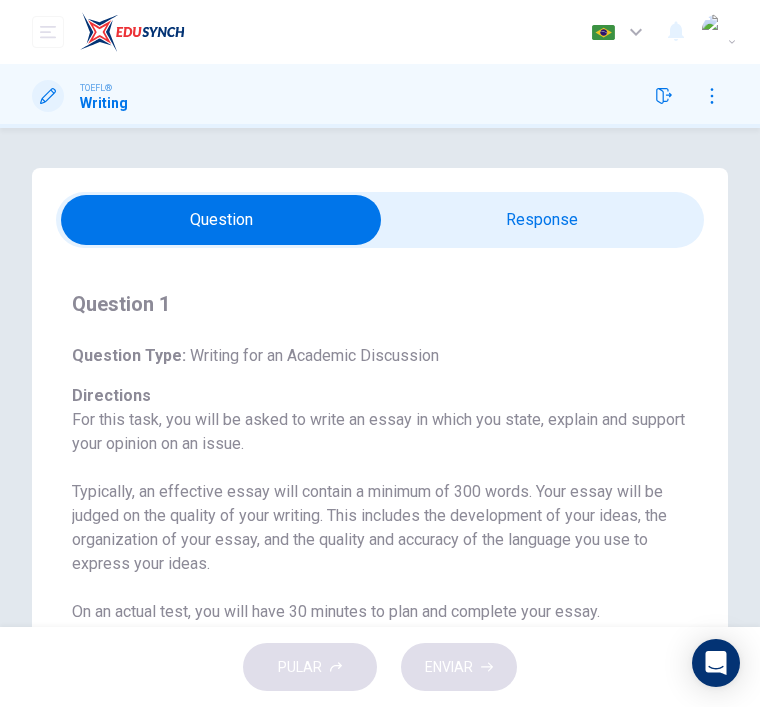 click at bounding box center (221, 220) 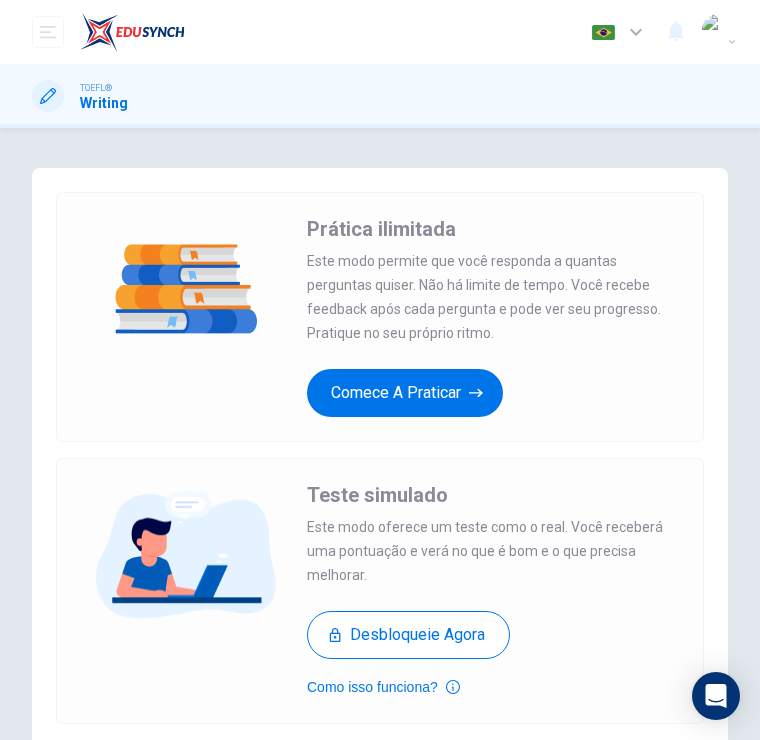 click on "Comece a praticar" at bounding box center (405, 393) 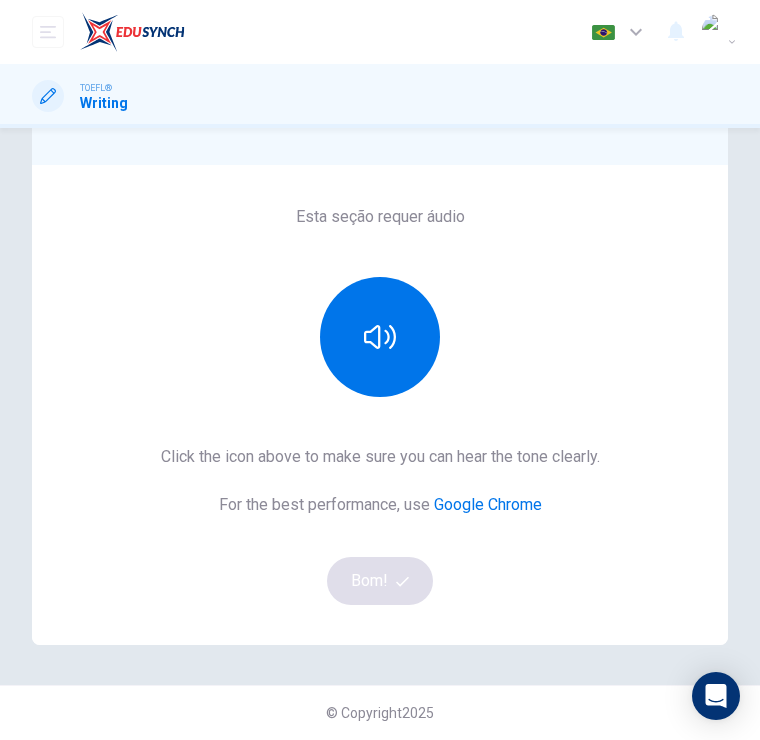 scroll, scrollTop: 286, scrollLeft: 0, axis: vertical 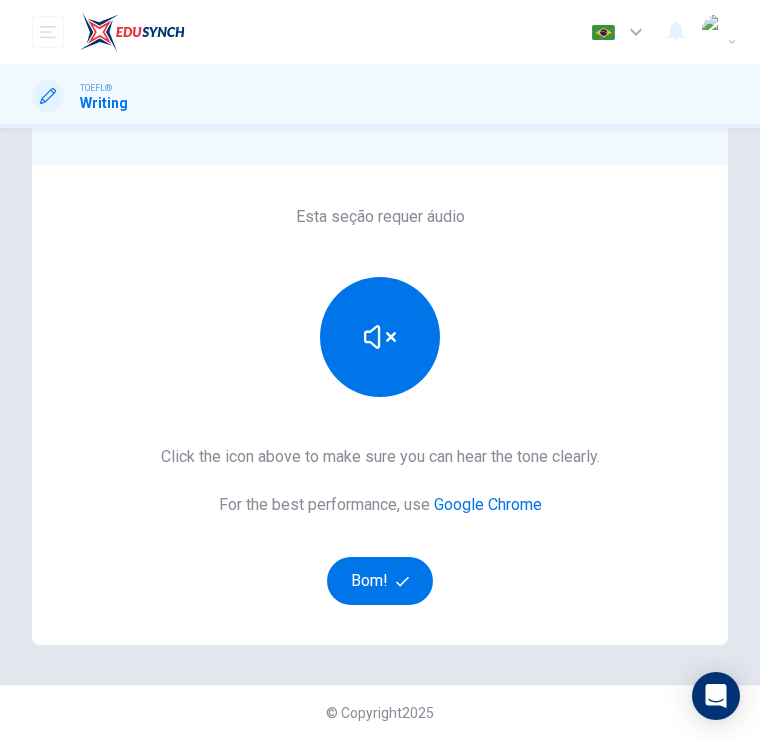 click at bounding box center [380, 337] 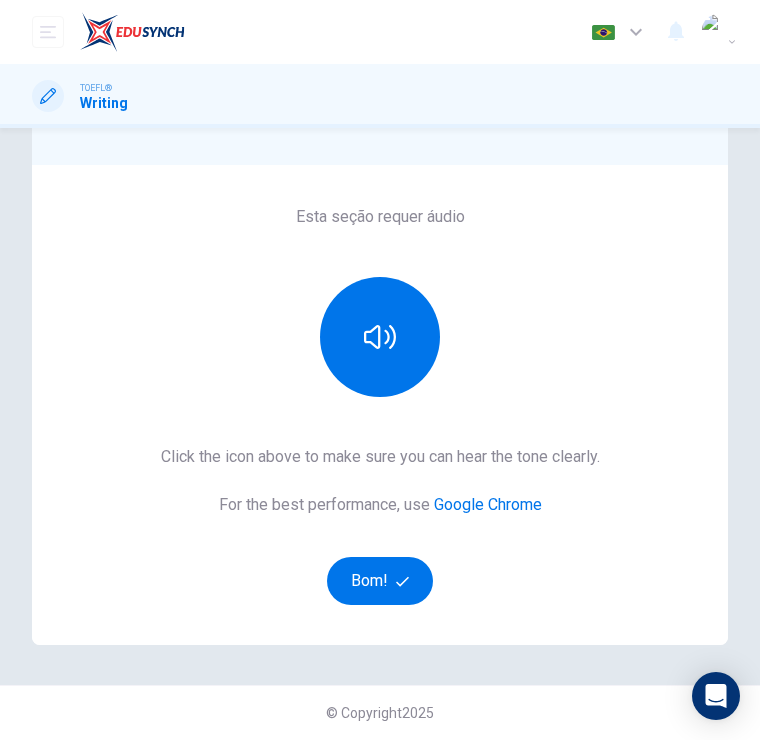 click at bounding box center (402, 581) 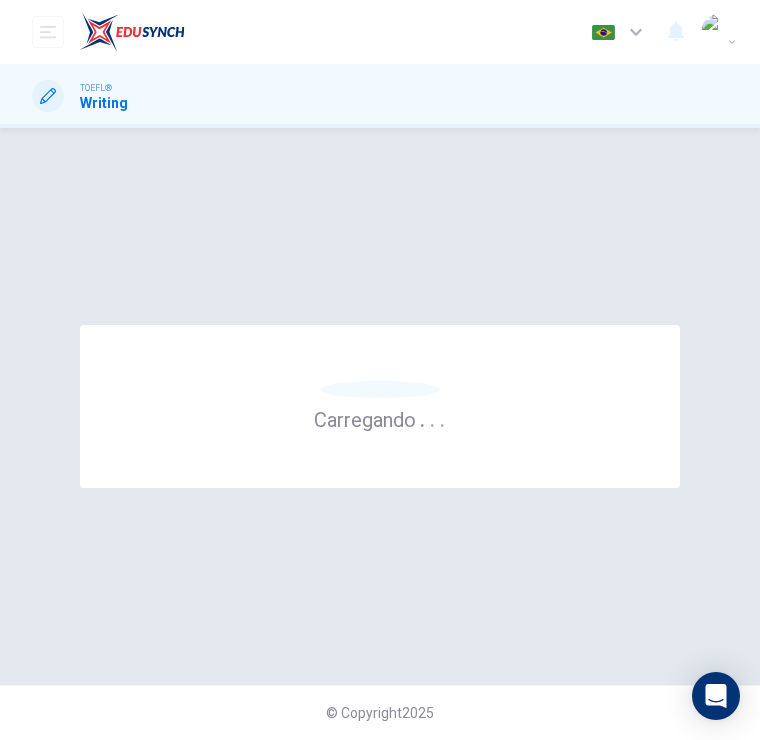 scroll, scrollTop: 0, scrollLeft: 0, axis: both 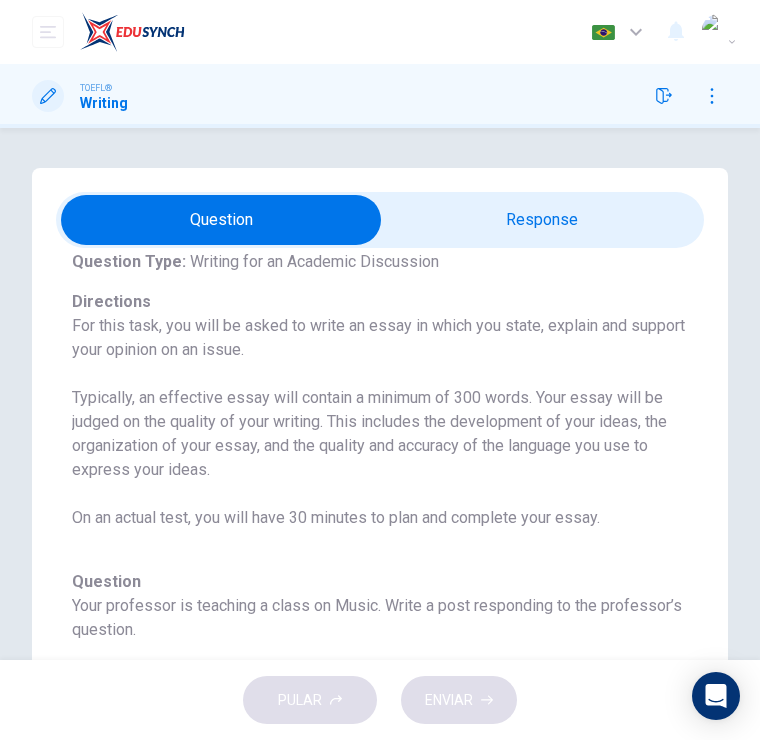 click on "Writing" at bounding box center [104, 103] 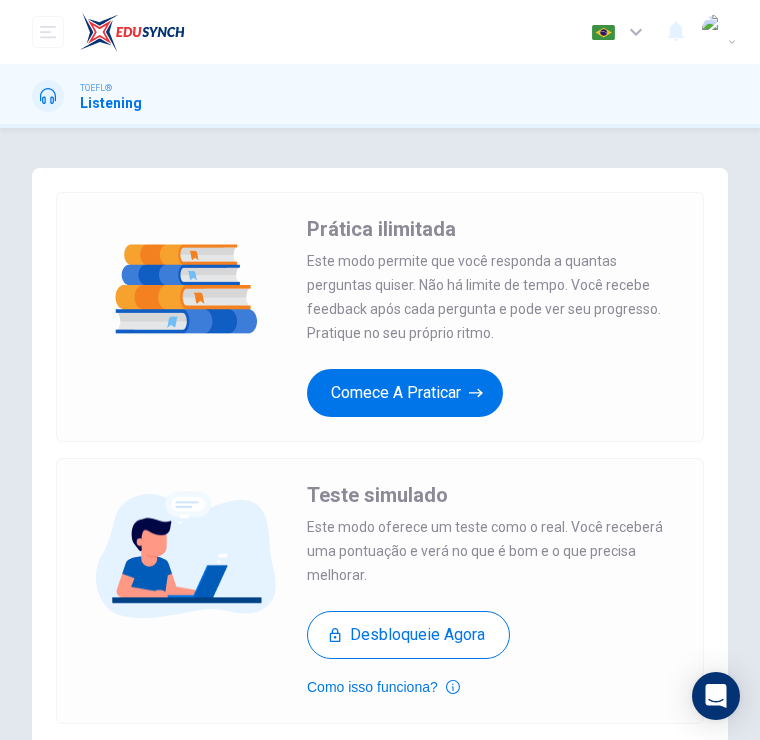 scroll, scrollTop: 0, scrollLeft: 0, axis: both 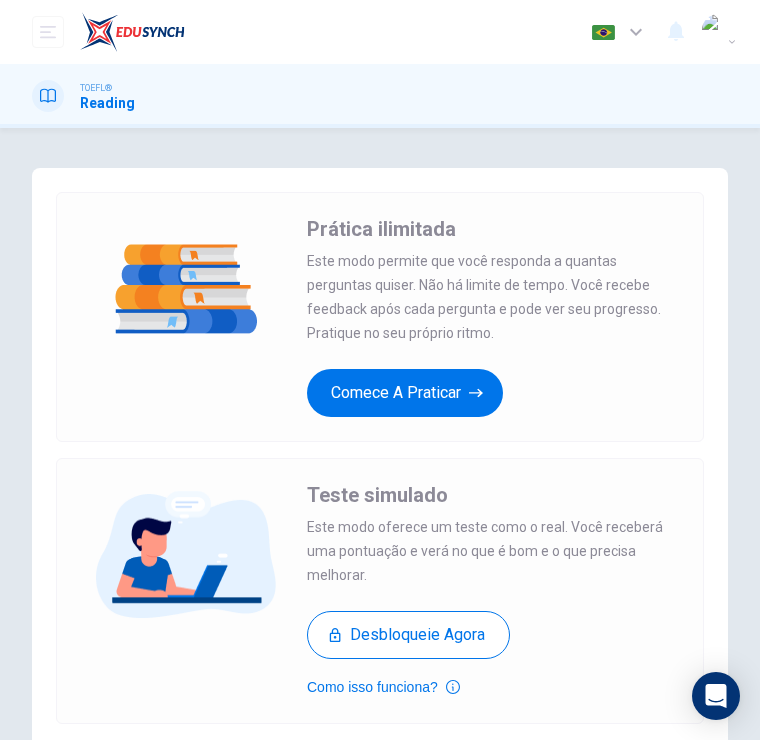 click on "Comece a praticar" at bounding box center [405, 393] 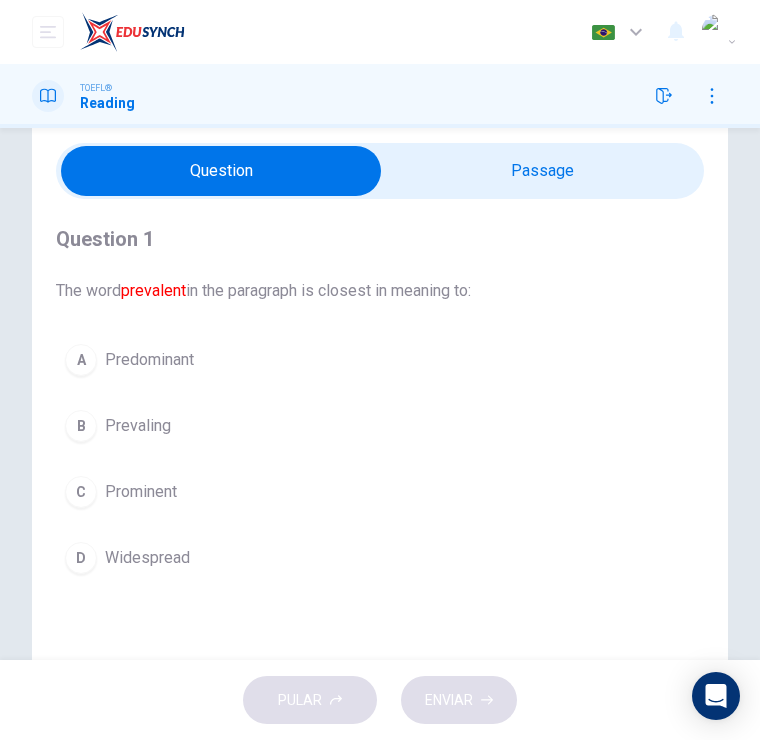 scroll, scrollTop: 48, scrollLeft: 0, axis: vertical 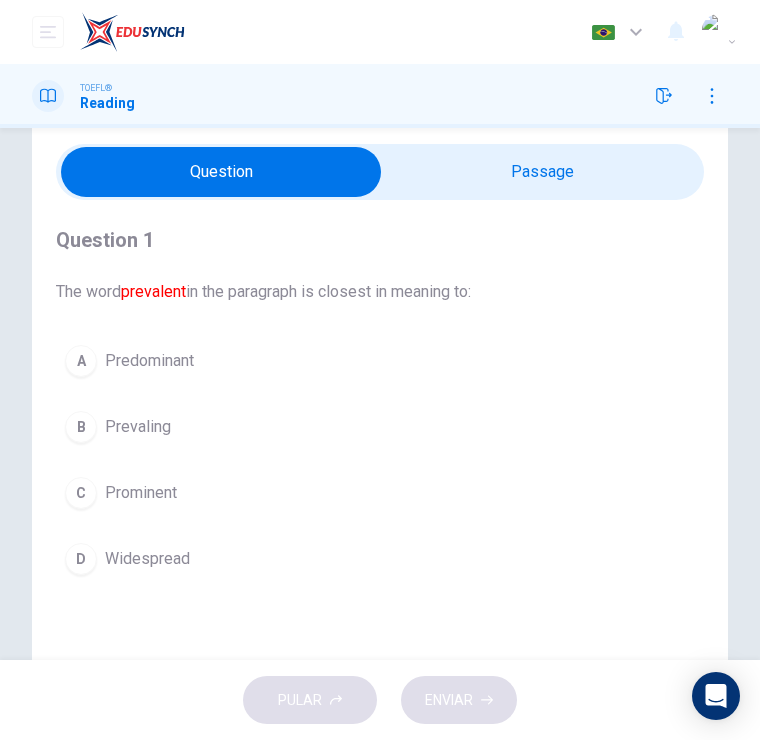 click at bounding box center [221, 172] 